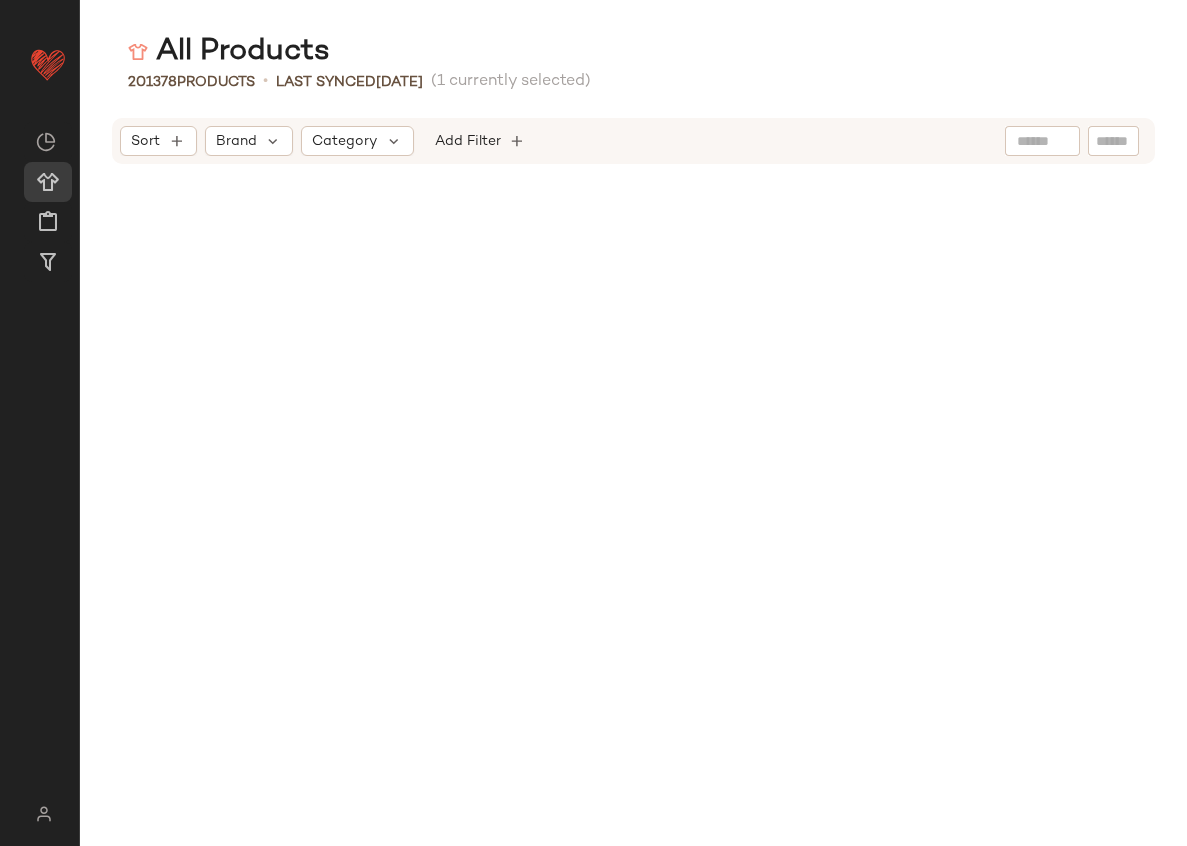 scroll, scrollTop: 0, scrollLeft: 0, axis: both 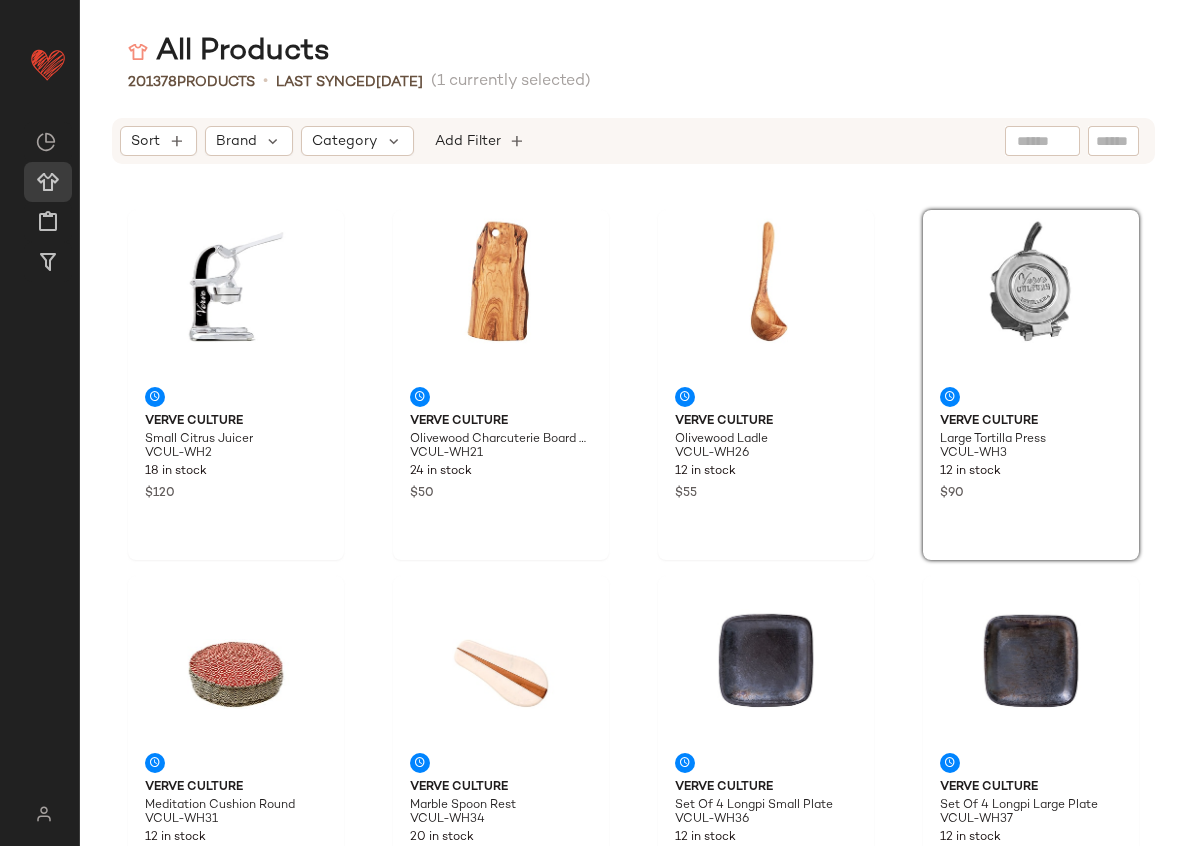 click on "All Products" 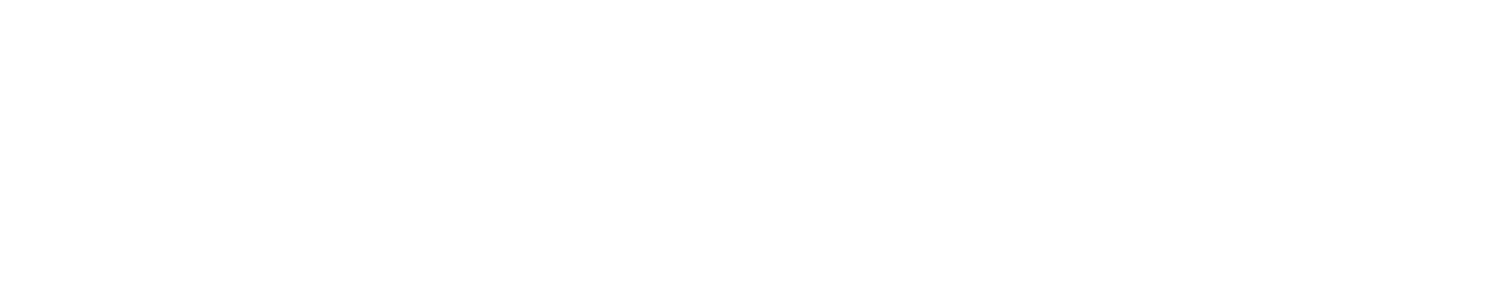 scroll, scrollTop: 0, scrollLeft: 0, axis: both 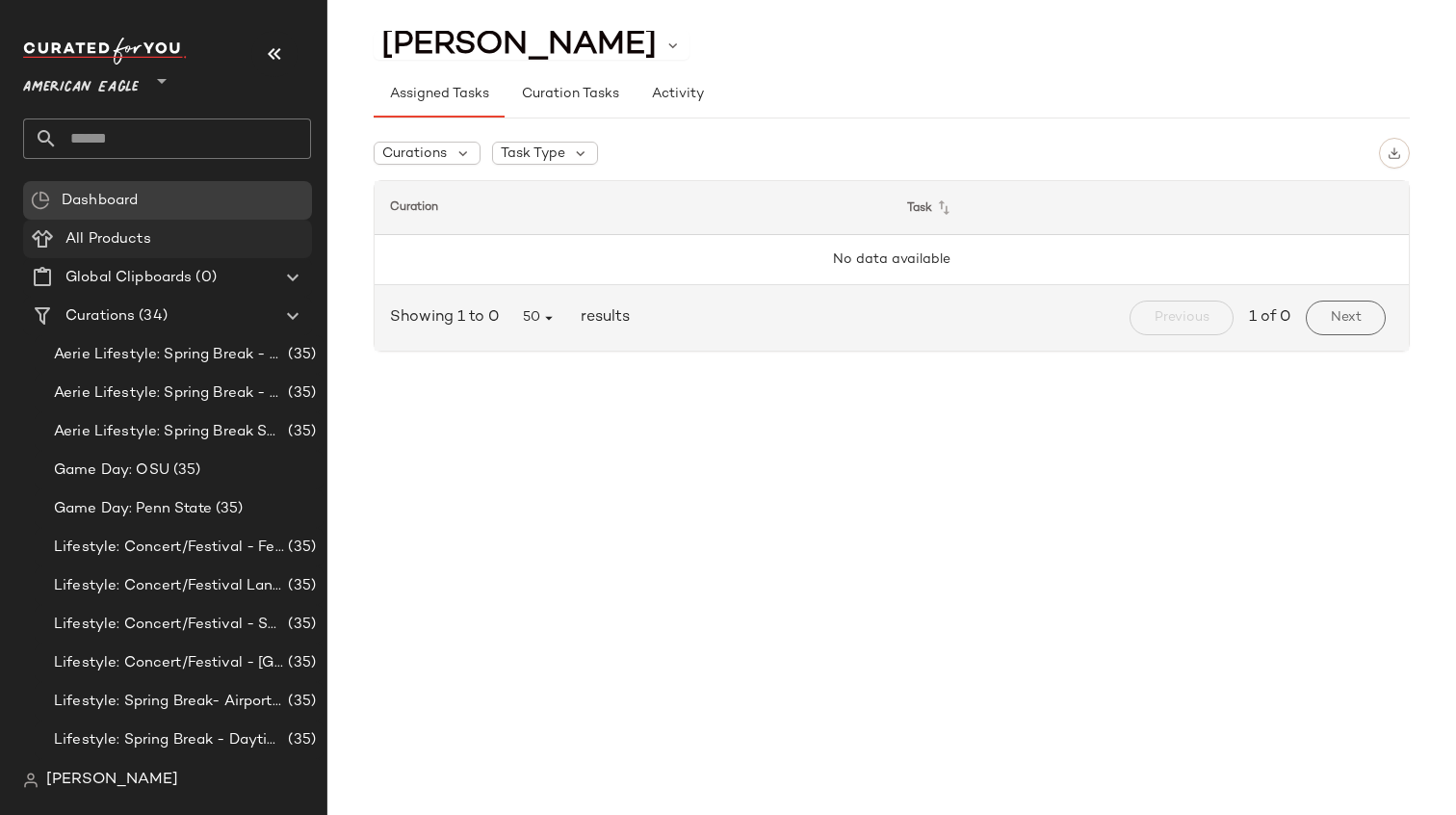 click on "All Products" at bounding box center [108, 239] 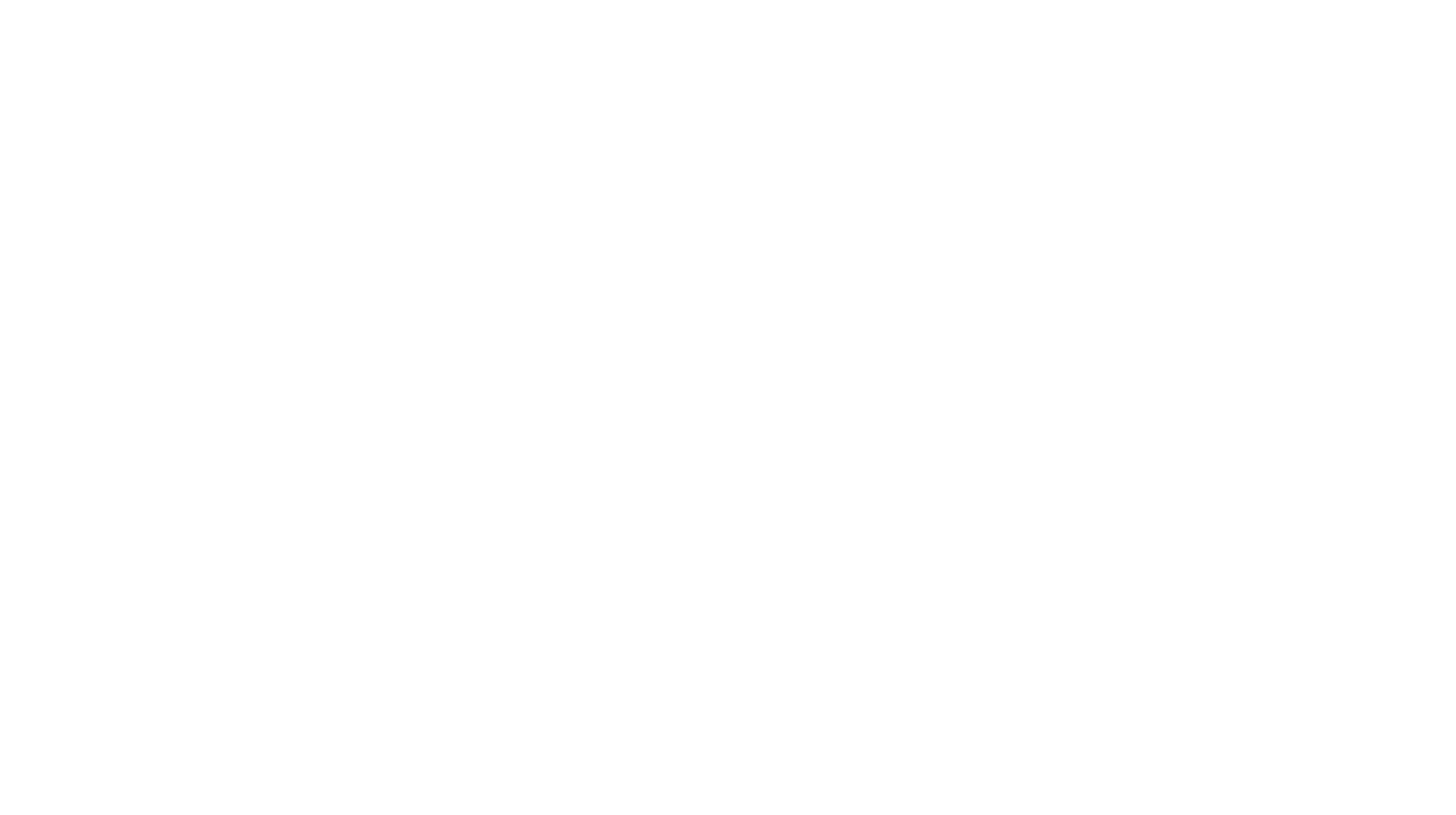 scroll, scrollTop: 0, scrollLeft: 0, axis: both 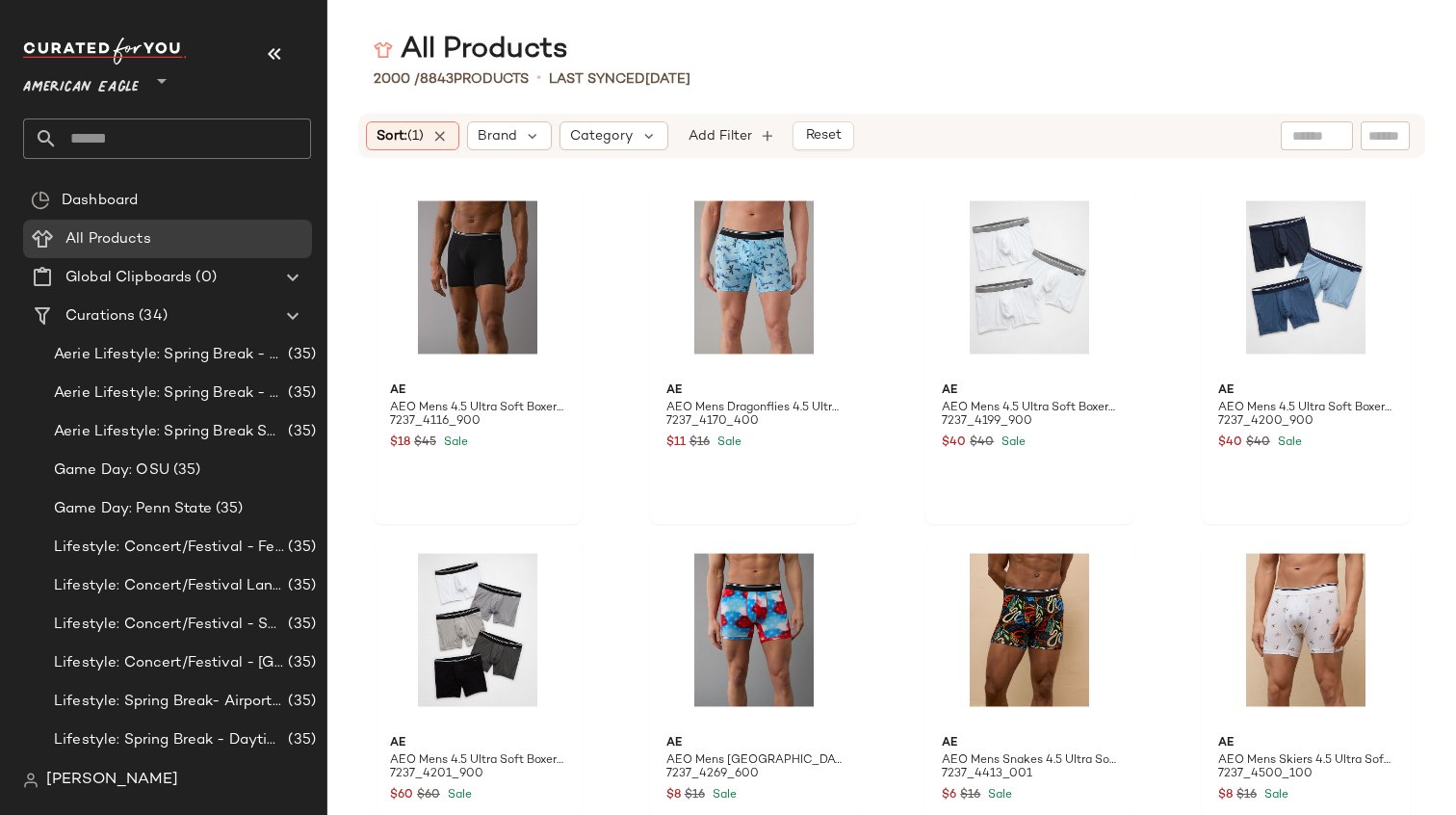 click on "American Eagle" at bounding box center [81, 83] 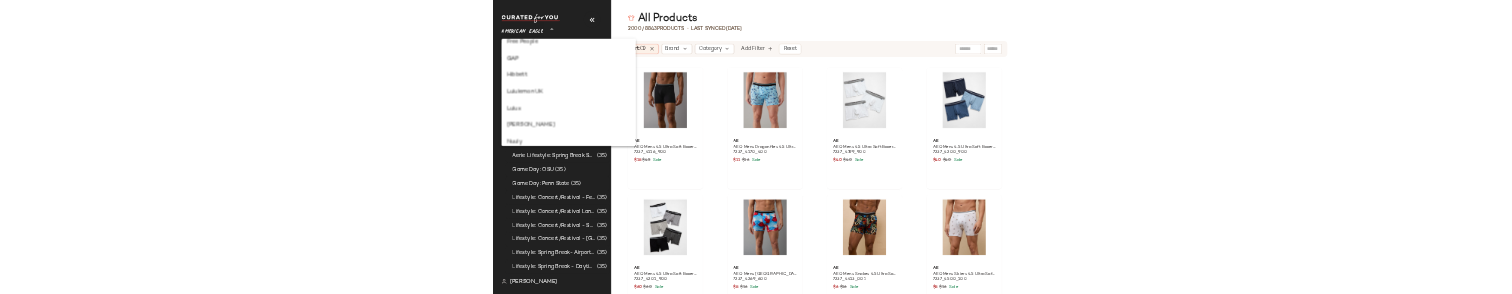 scroll, scrollTop: 507, scrollLeft: 0, axis: vertical 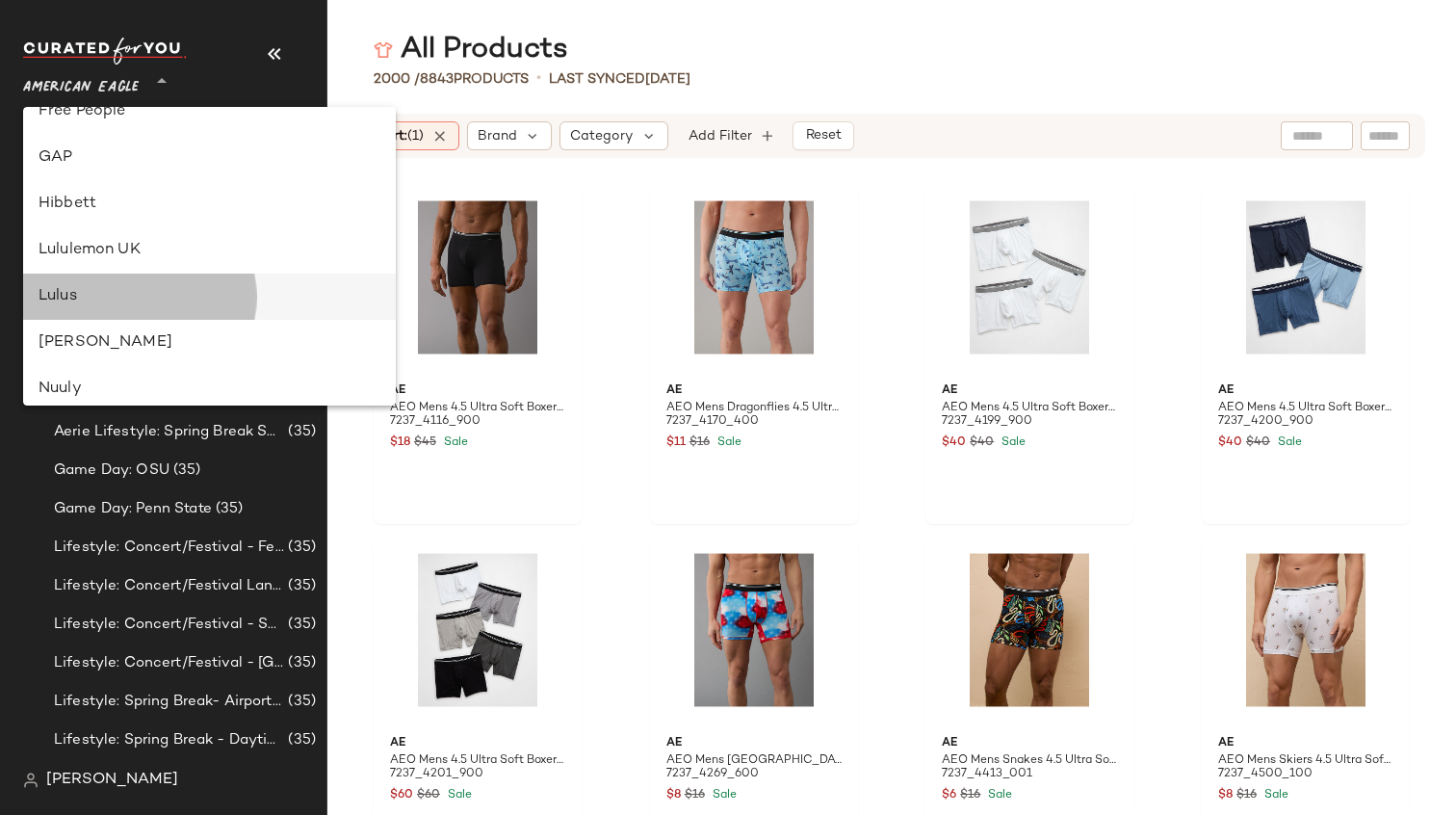 click on "Lulus" at bounding box center [209, 297] 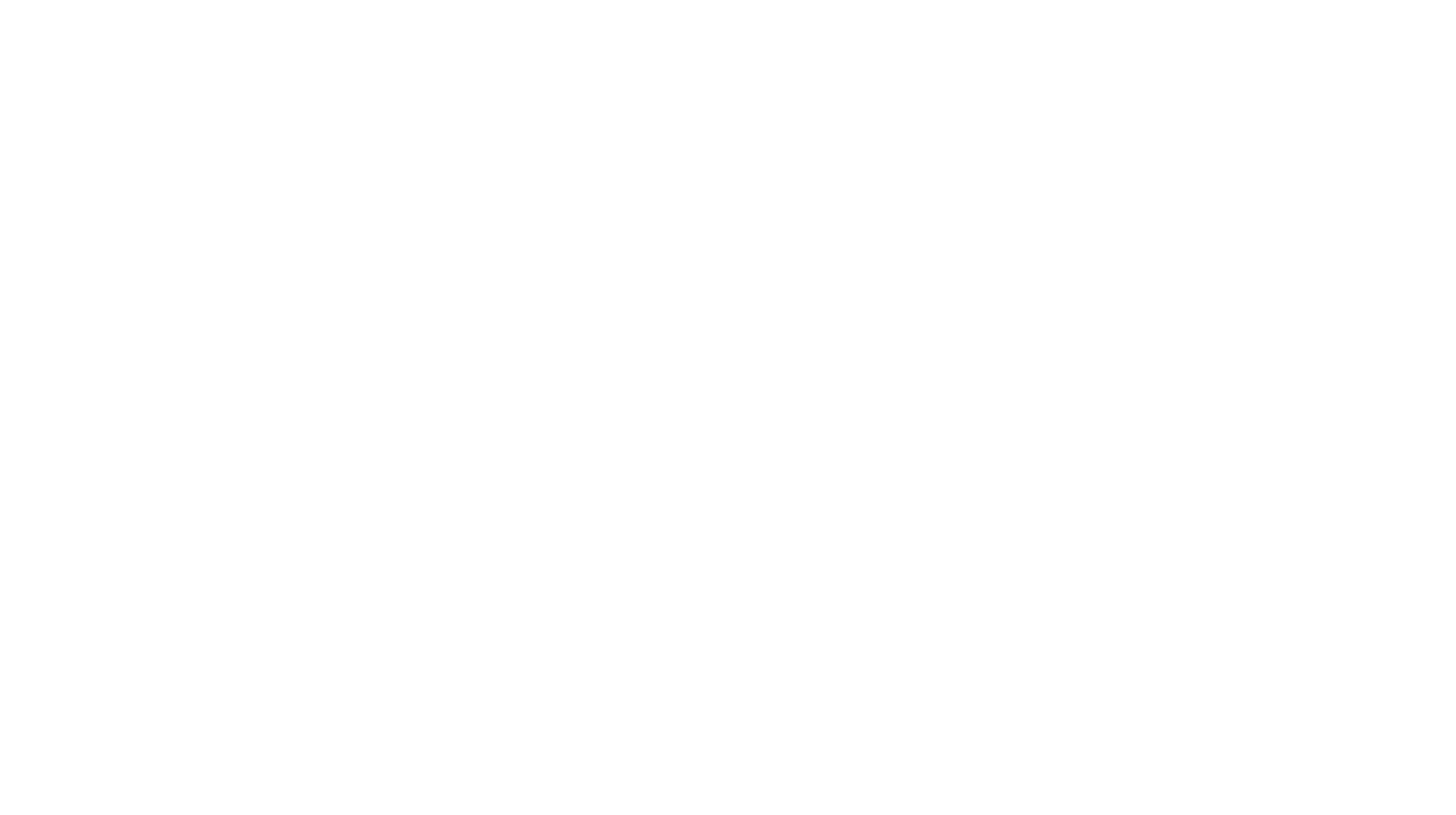scroll, scrollTop: 0, scrollLeft: 0, axis: both 